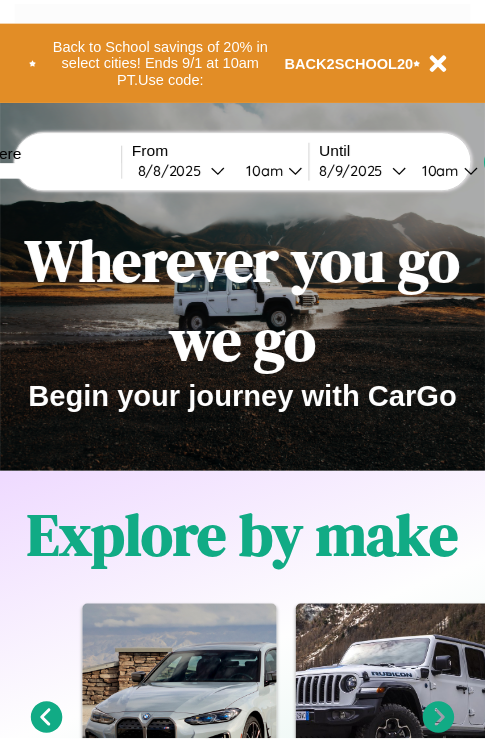 scroll, scrollTop: 0, scrollLeft: 0, axis: both 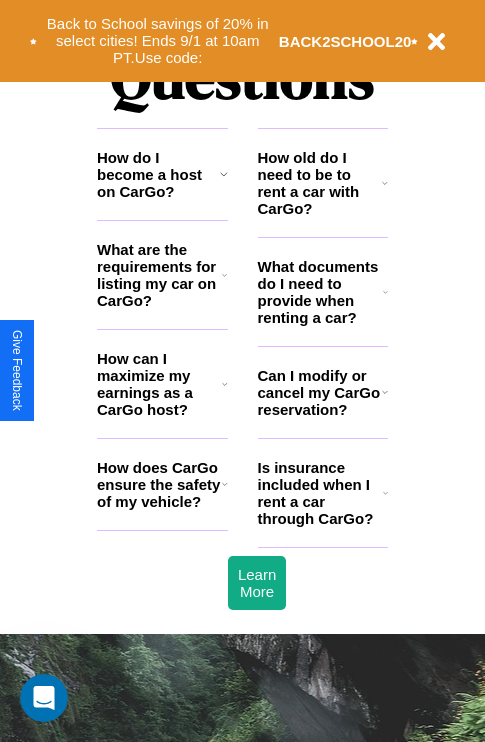 click on "How can I maximize my earnings as a CarGo host?" at bounding box center [159, 384] 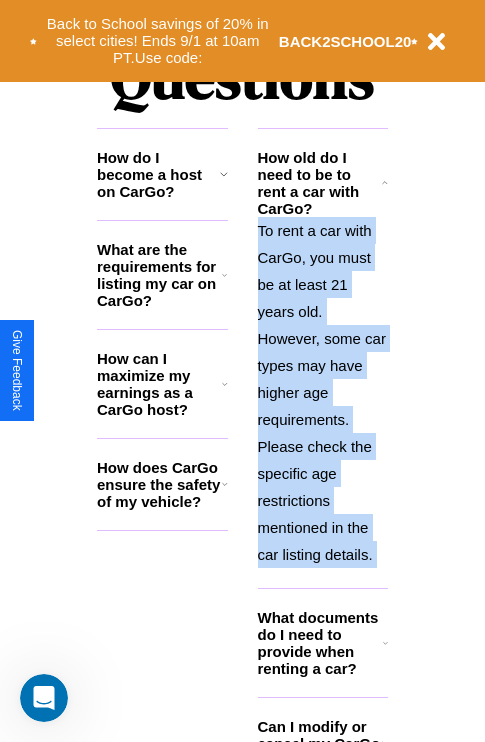 click on "To rent a car with CarGo, you must be at least 21 years old. However, some car types may have higher age requirements. Please check the specific age restrictions mentioned in the car listing details." at bounding box center (323, 392) 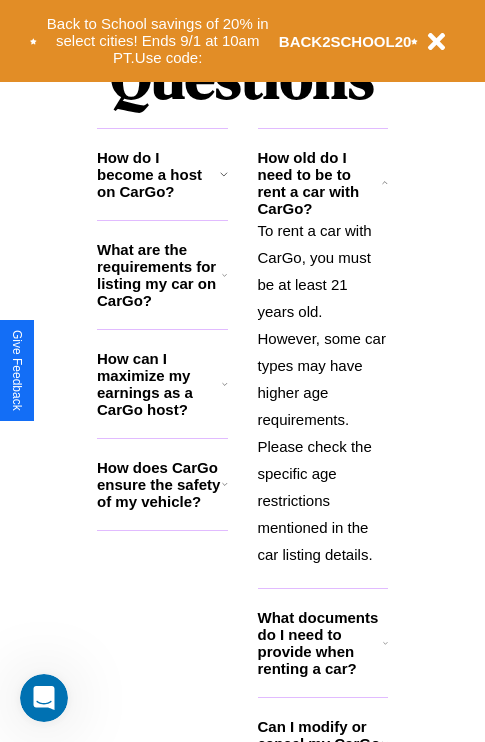 click on "How can I maximize my earnings as a CarGo host?" at bounding box center (159, 384) 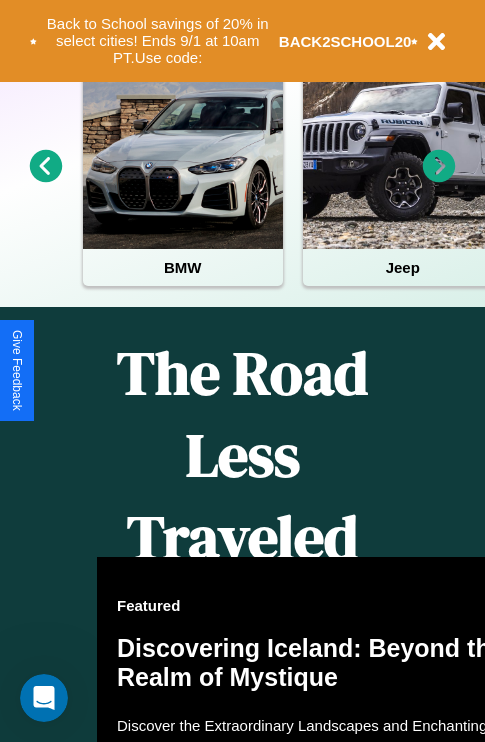scroll, scrollTop: 308, scrollLeft: 0, axis: vertical 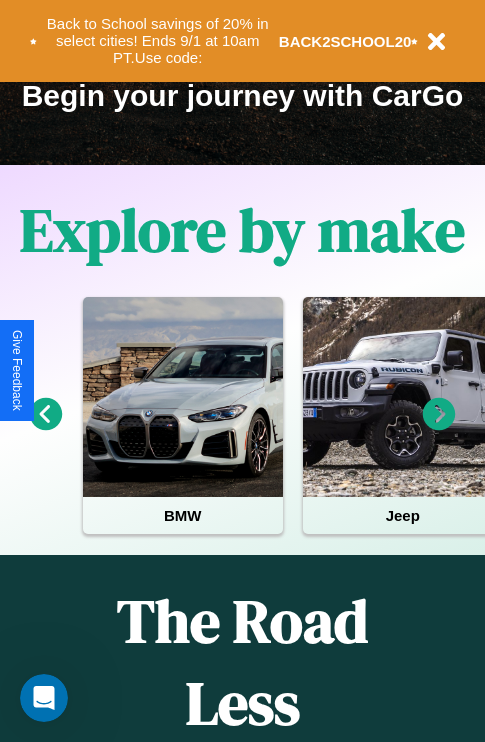 click 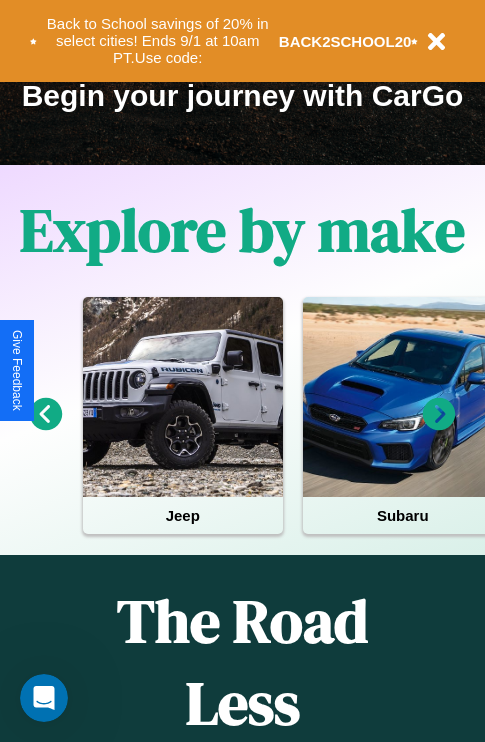 click 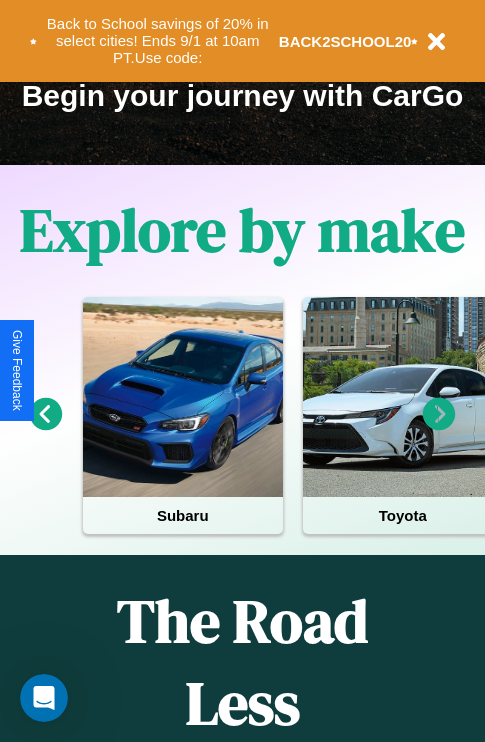 click 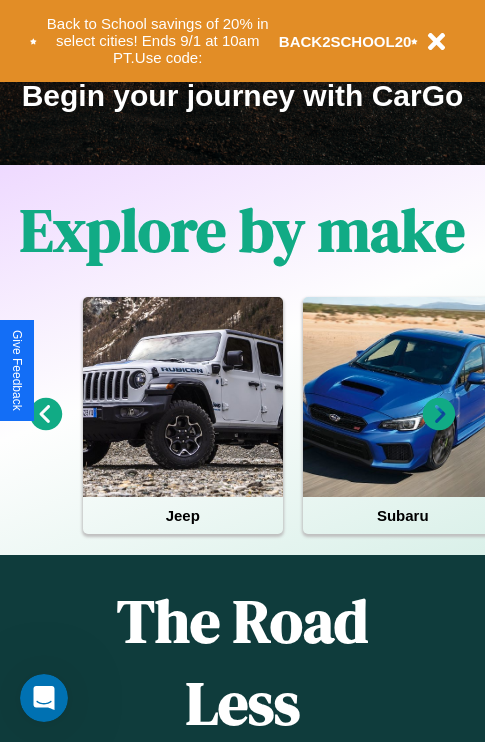click 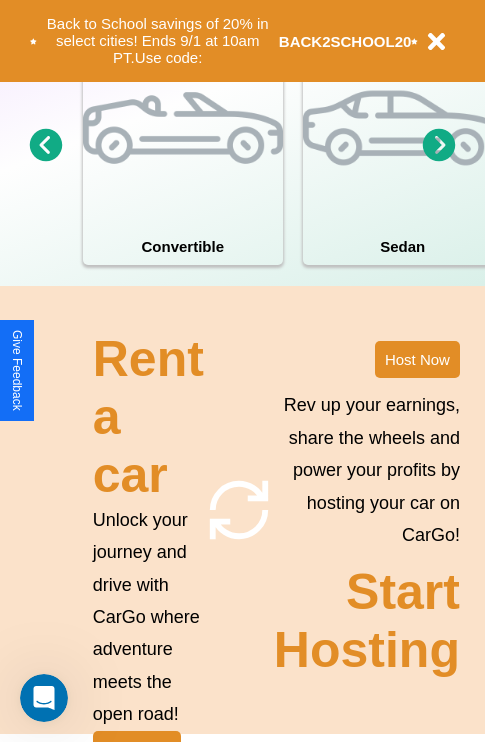 scroll, scrollTop: 1558, scrollLeft: 0, axis: vertical 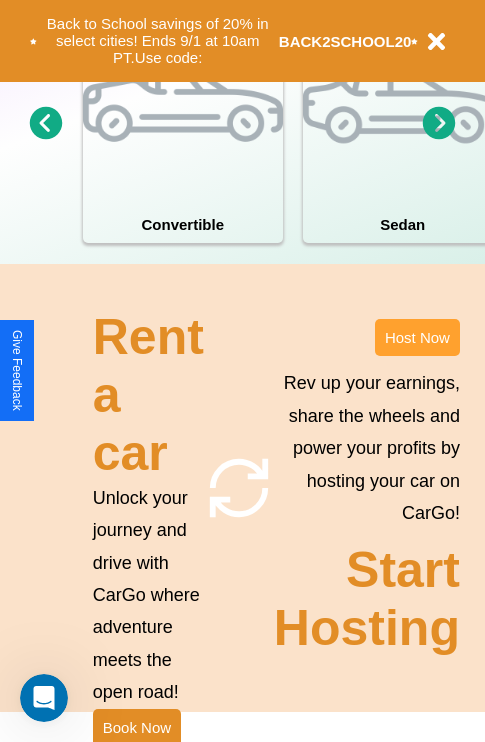 click on "Host Now" at bounding box center (417, 337) 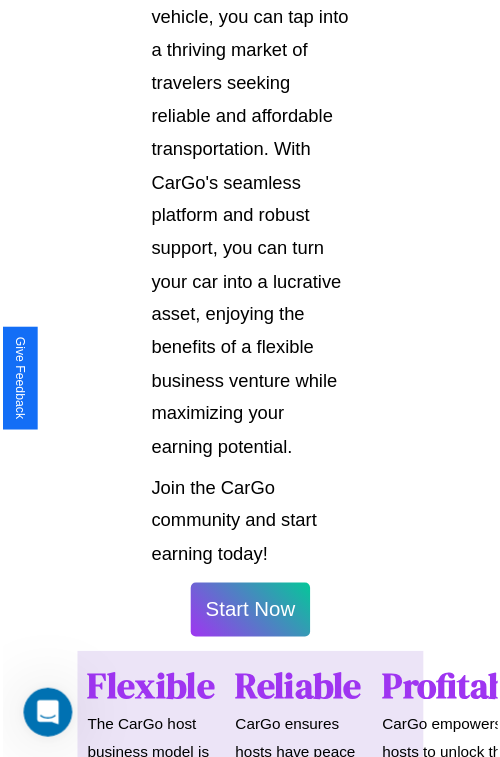 scroll, scrollTop: 1417, scrollLeft: 0, axis: vertical 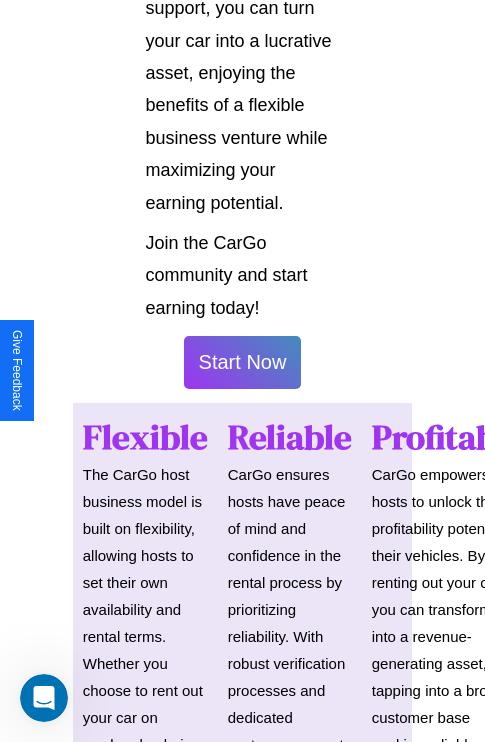 click on "Start Now" at bounding box center [243, 362] 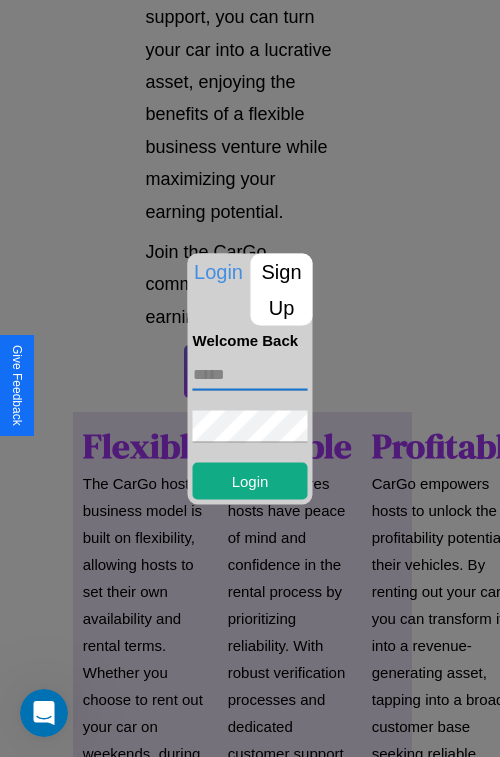 click at bounding box center [250, 374] 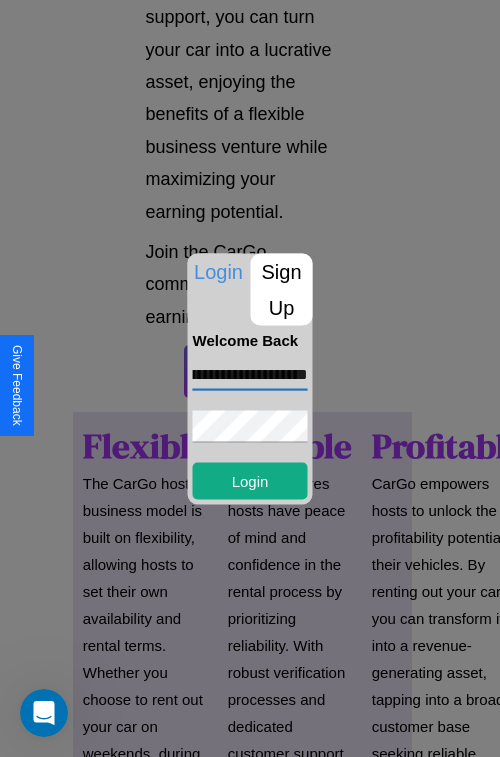 scroll, scrollTop: 0, scrollLeft: 82, axis: horizontal 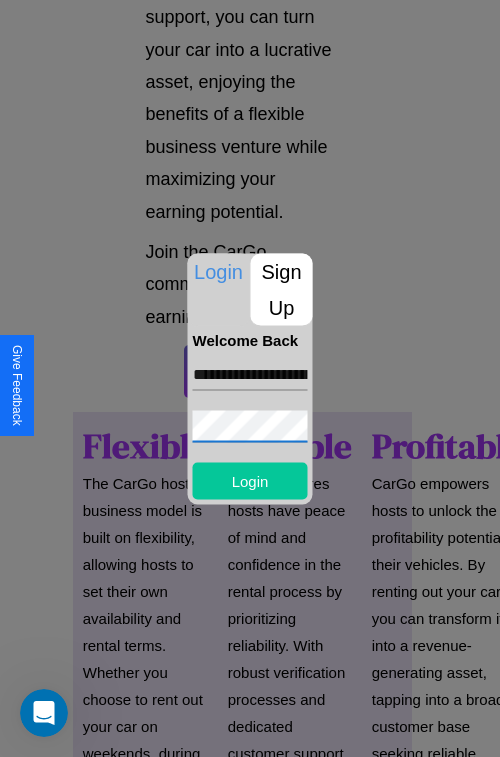 click on "Login" at bounding box center [250, 480] 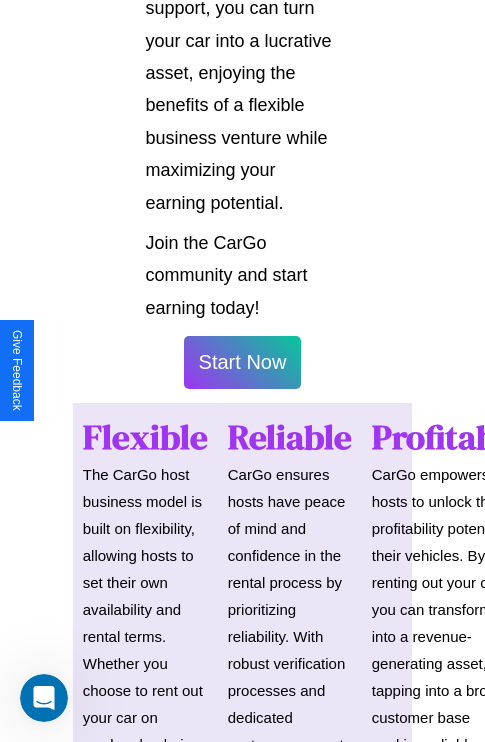 scroll, scrollTop: 1419, scrollLeft: 0, axis: vertical 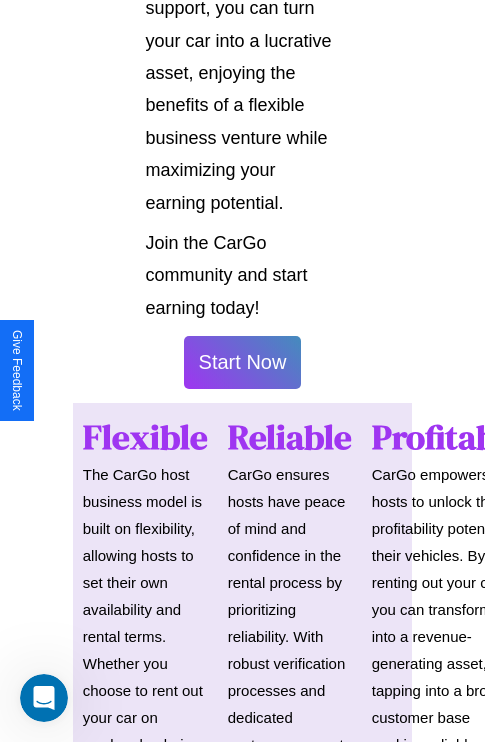 click on "Start Now" at bounding box center [243, 362] 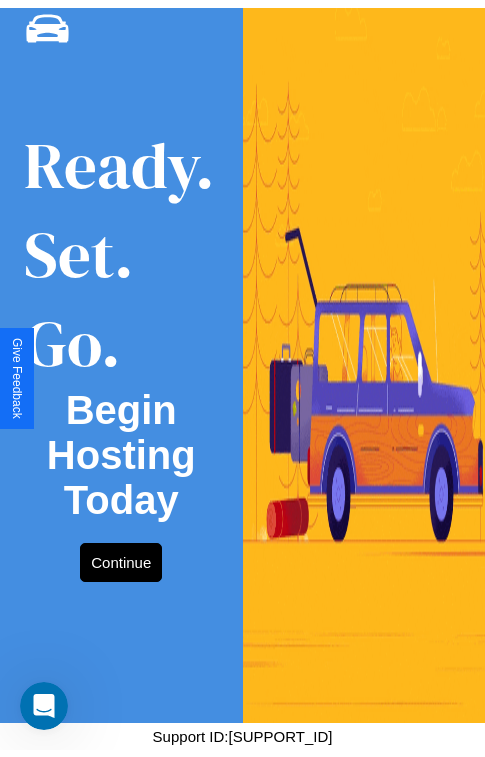 scroll, scrollTop: 0, scrollLeft: 0, axis: both 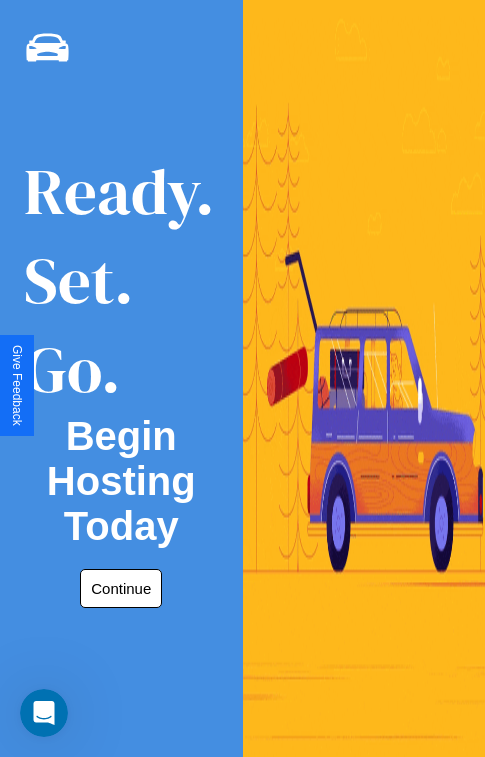 click on "Continue" at bounding box center [121, 588] 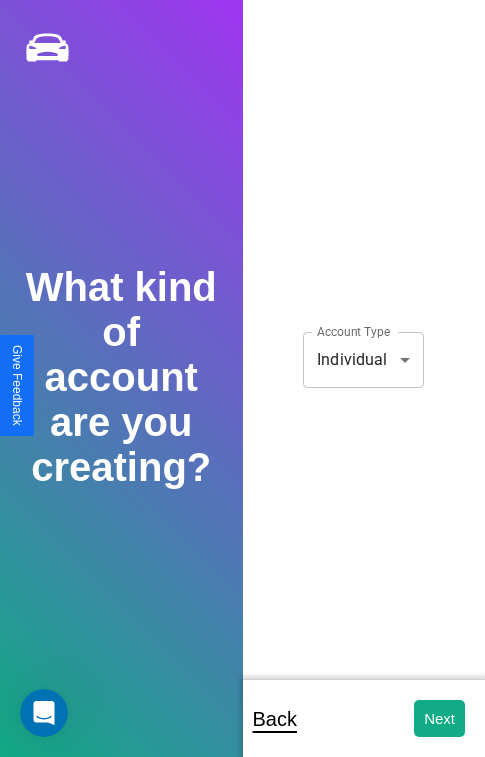 click on "**********" at bounding box center (242, 392) 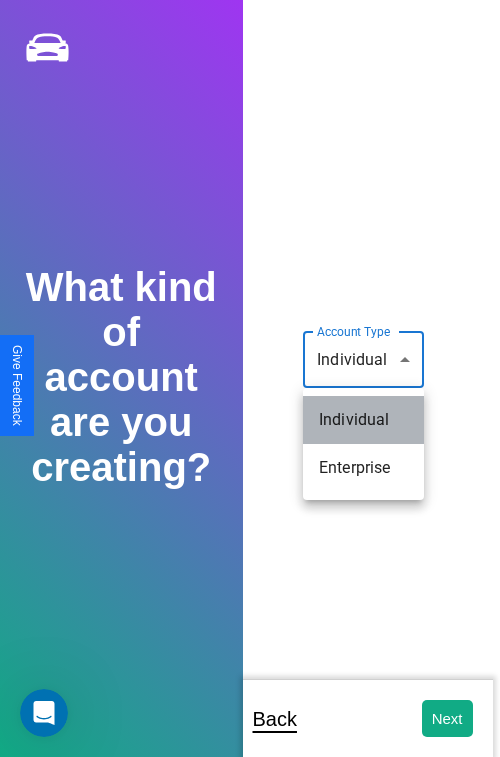click on "Individual" at bounding box center [363, 420] 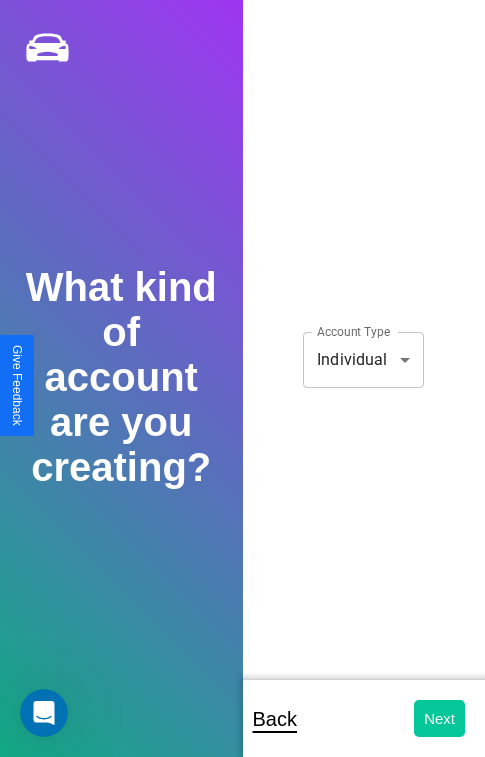 click on "Next" at bounding box center [439, 718] 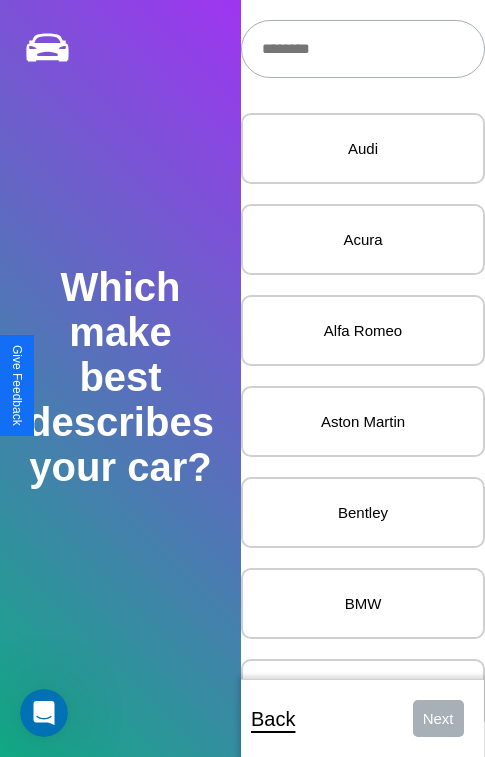 scroll, scrollTop: 27, scrollLeft: 0, axis: vertical 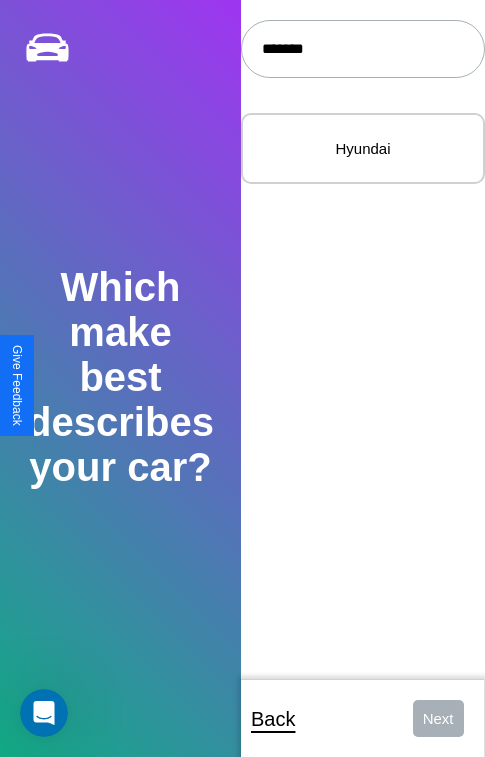 type on "*******" 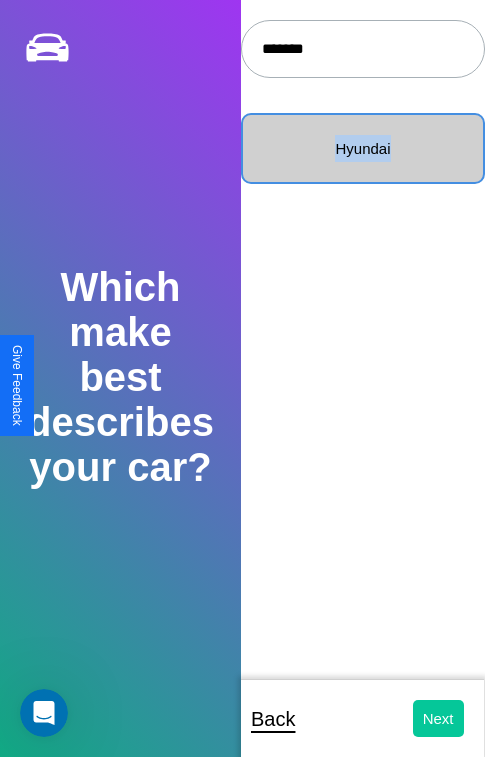 click on "Next" at bounding box center (438, 718) 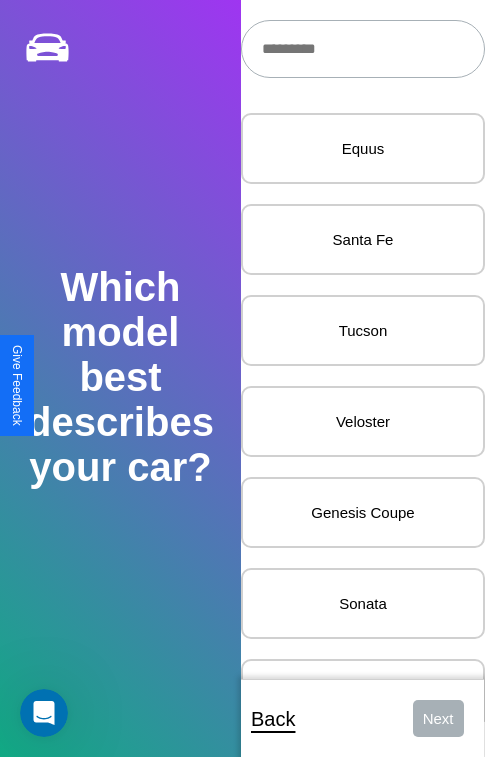 scroll, scrollTop: 27, scrollLeft: 0, axis: vertical 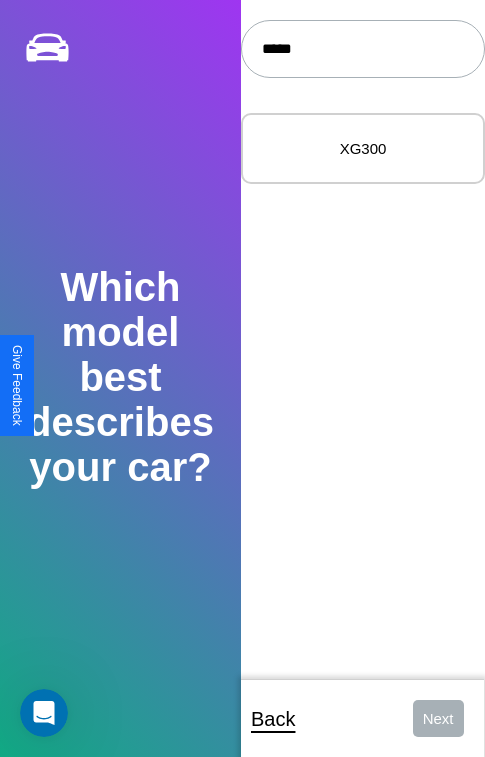 type on "*****" 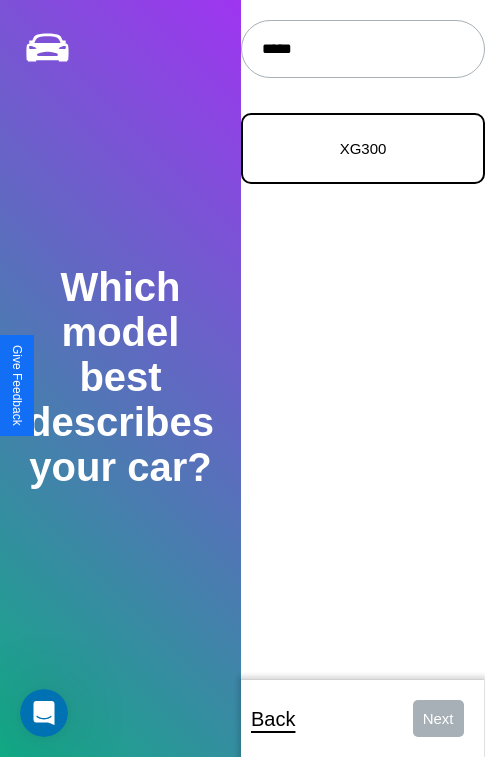 click on "XG300" at bounding box center (363, 148) 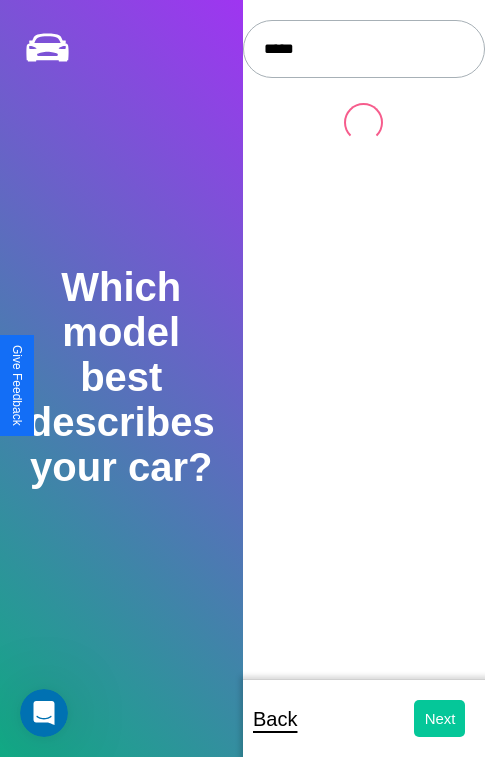 click on "Next" at bounding box center [439, 718] 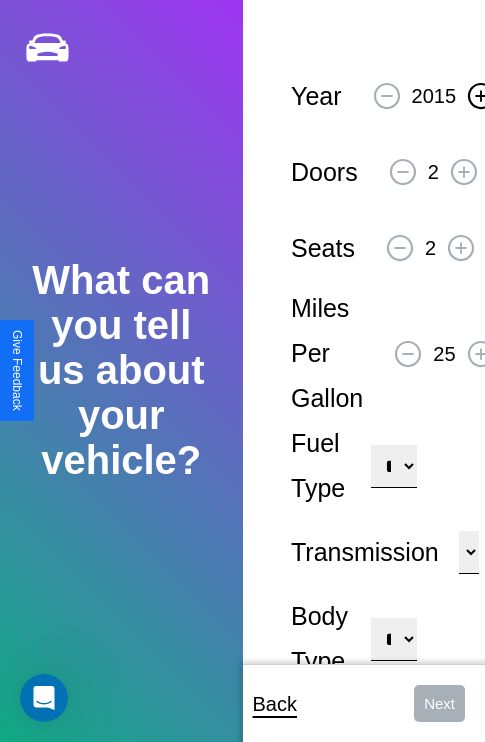 click 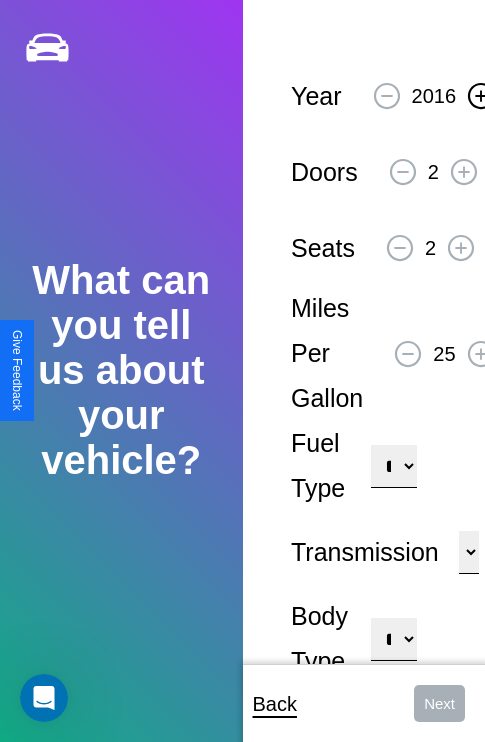 click 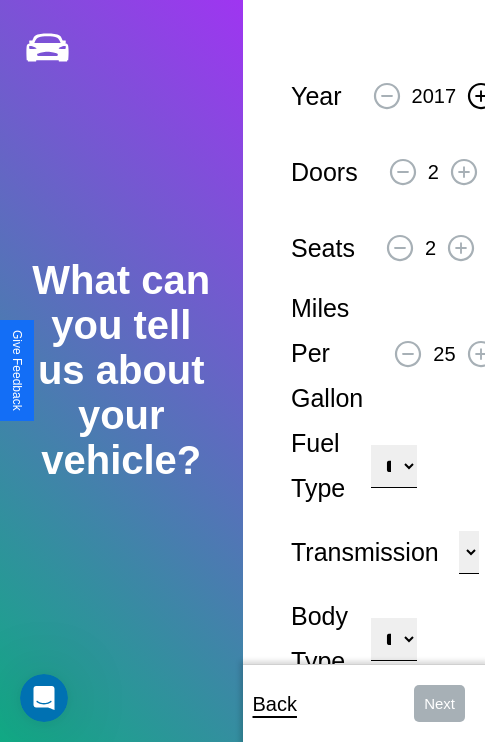 click 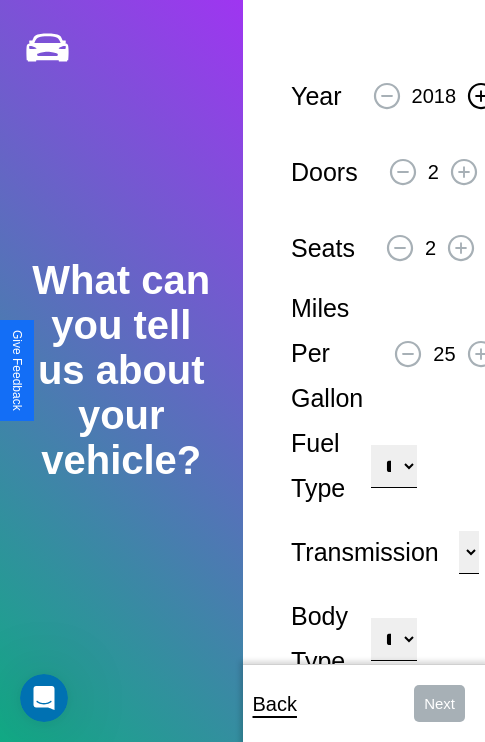 click 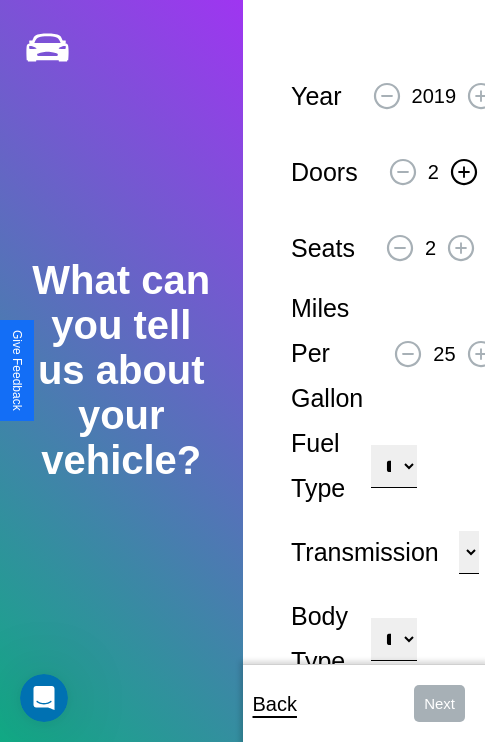 click 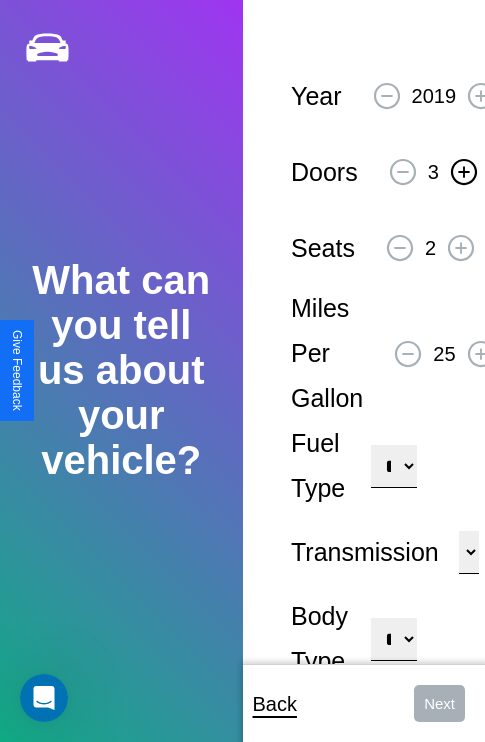 click 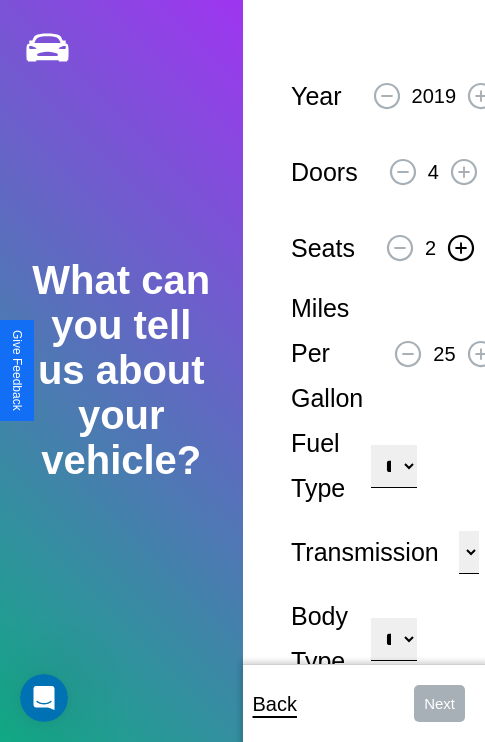 click 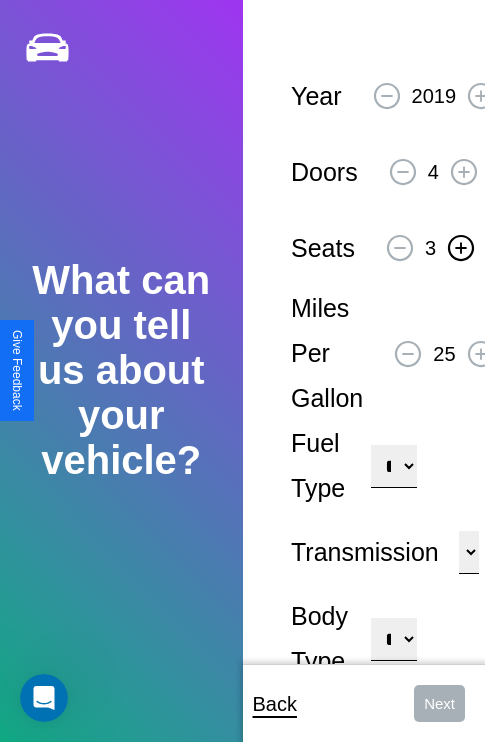 click 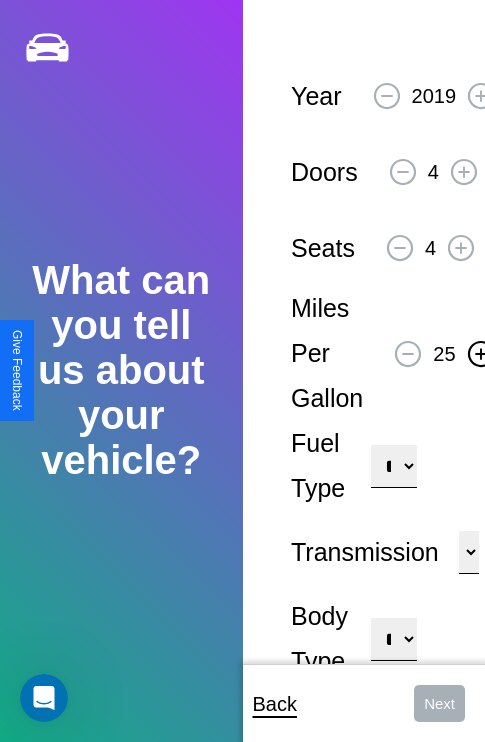 click 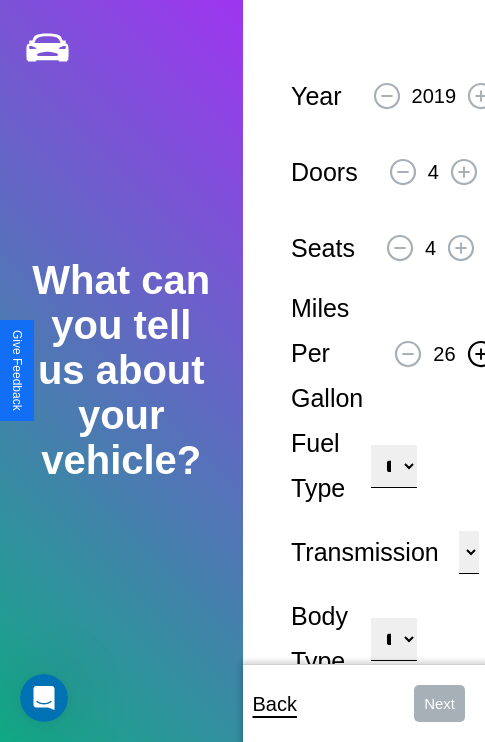 click 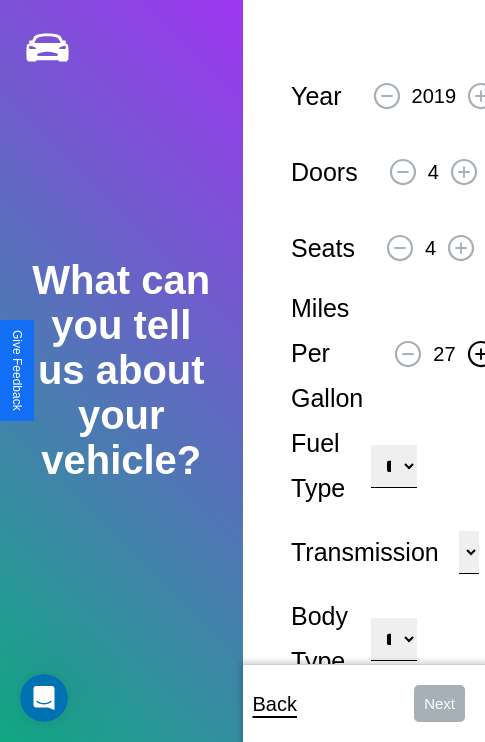 click 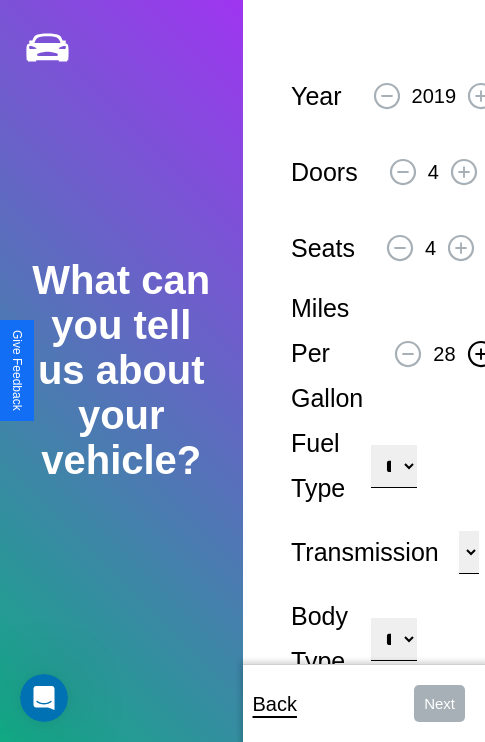 click 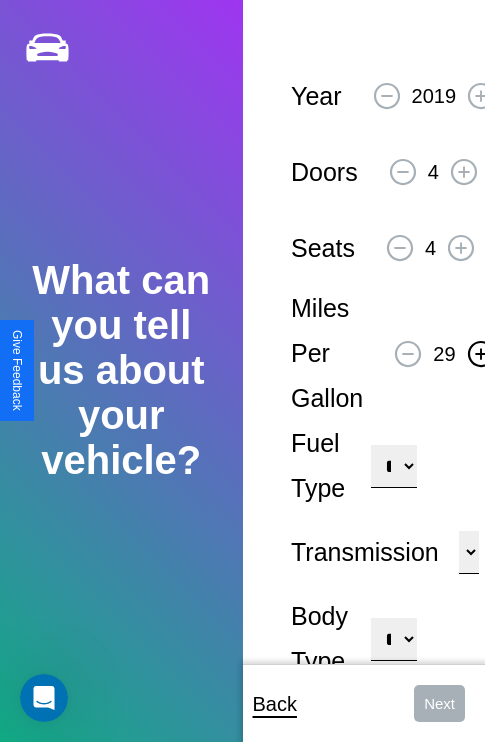 click on "**********" at bounding box center [393, 466] 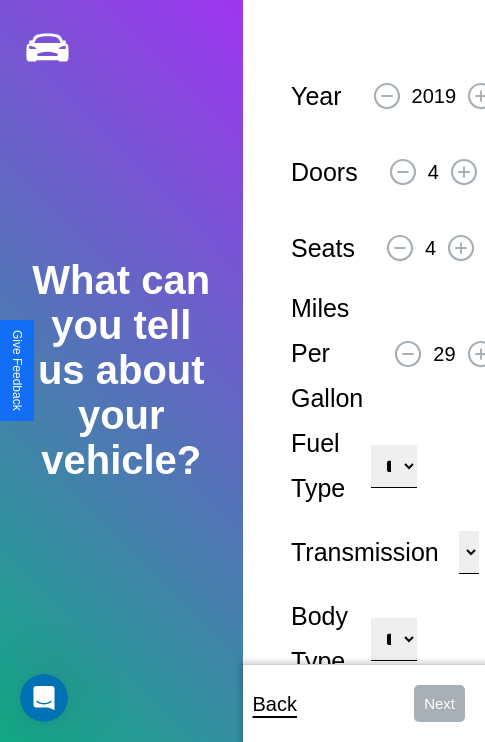 select on "***" 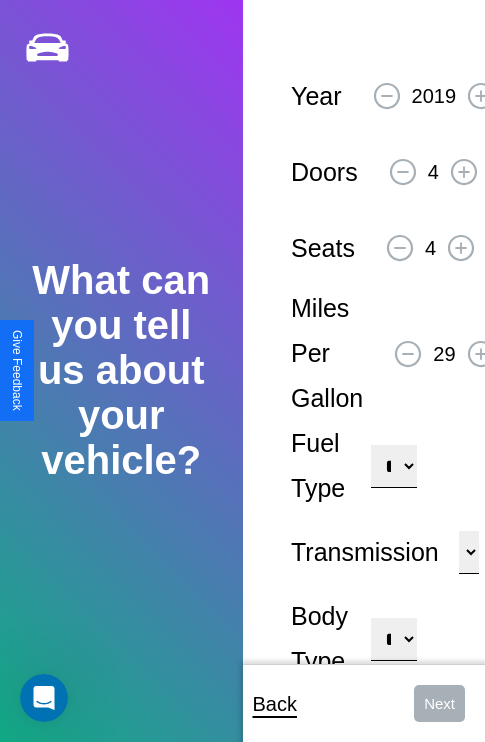 click on "****** ********* ******" at bounding box center [469, 552] 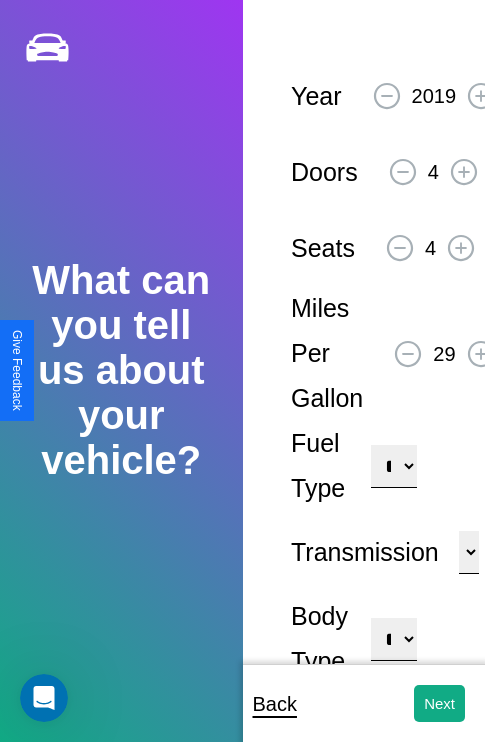 click on "**********" at bounding box center (393, 639) 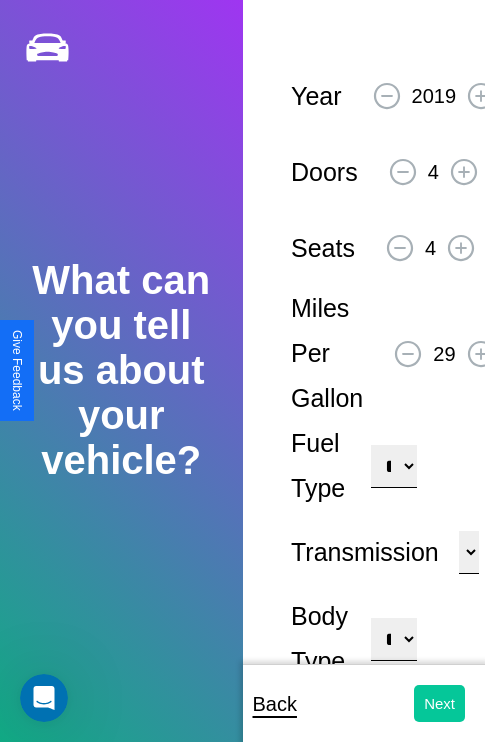 click on "Next" at bounding box center [439, 703] 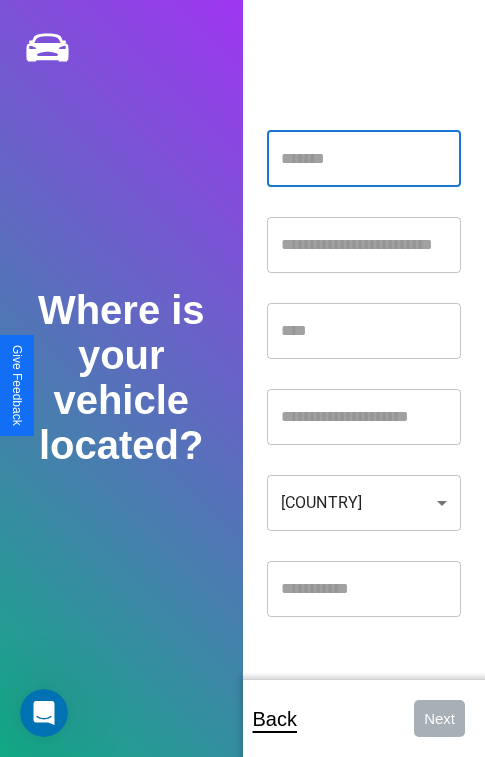 click at bounding box center (364, 159) 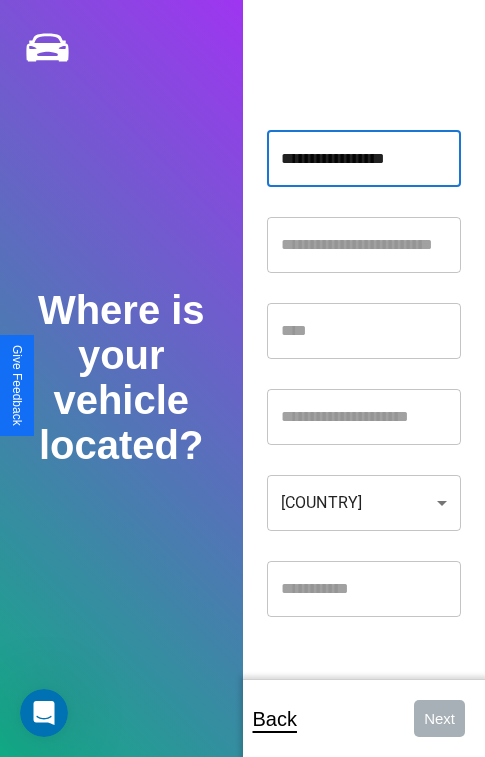 type on "**********" 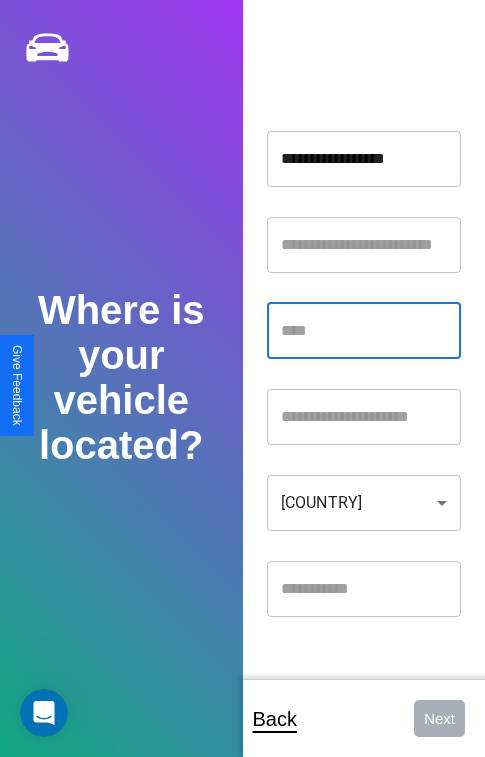 click at bounding box center (364, 331) 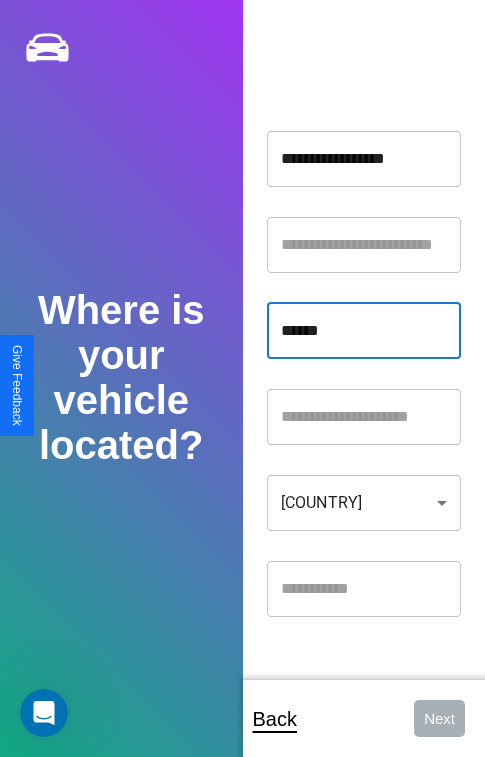 type on "******" 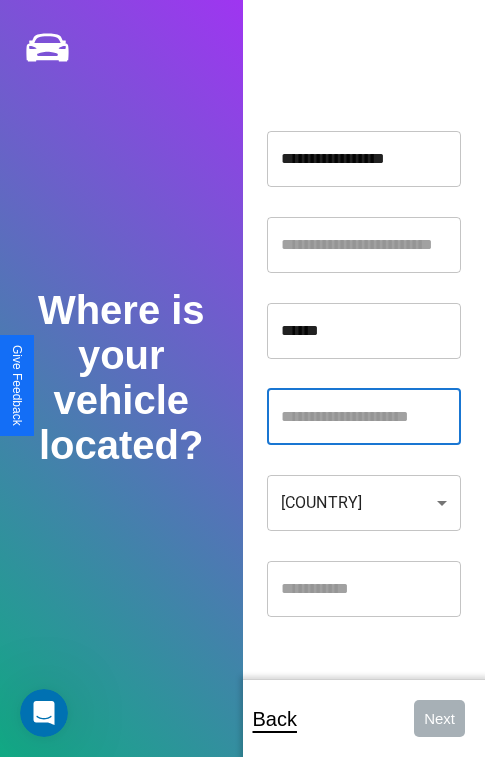 click at bounding box center (364, 417) 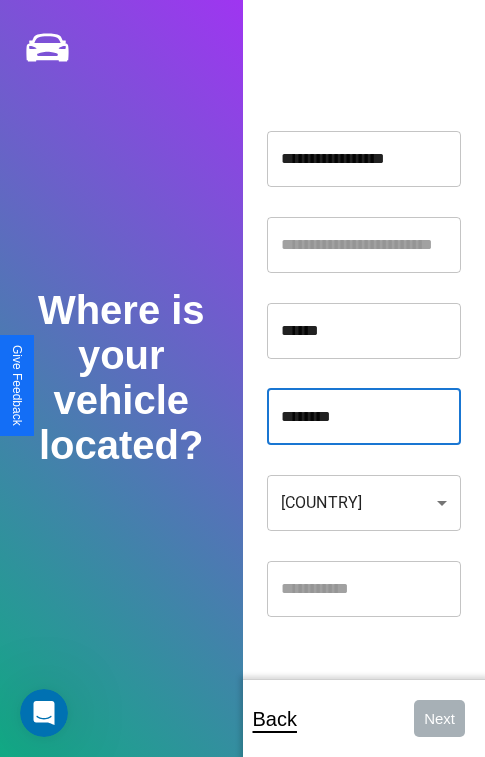 type on "********" 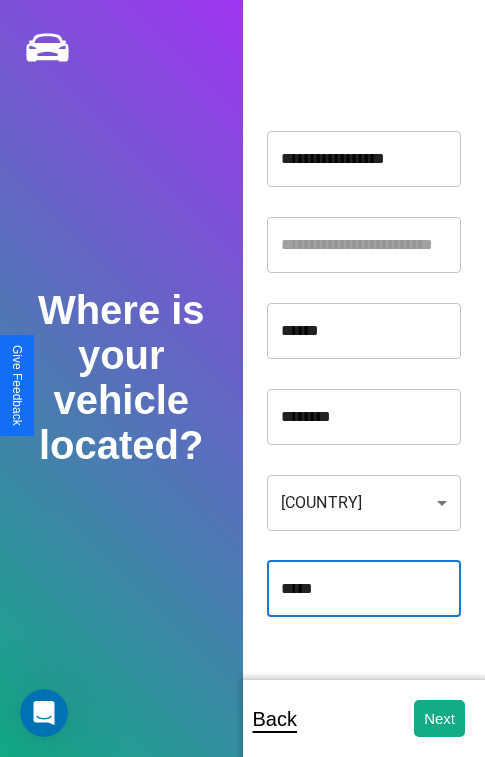 type on "*****" 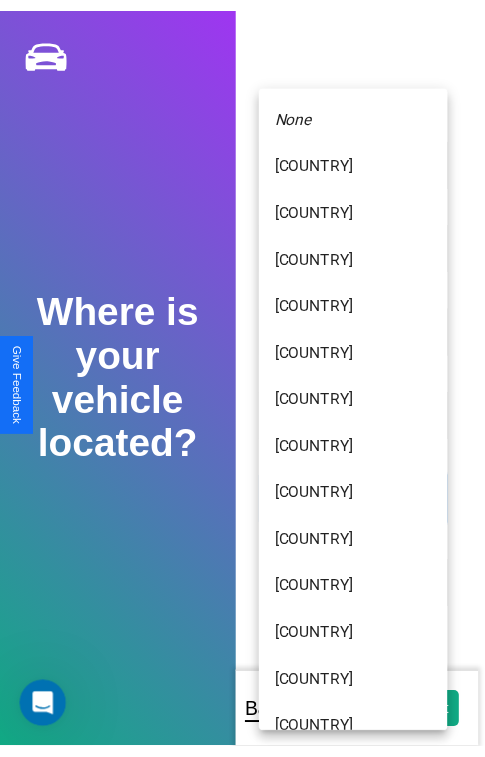 scroll, scrollTop: 459, scrollLeft: 0, axis: vertical 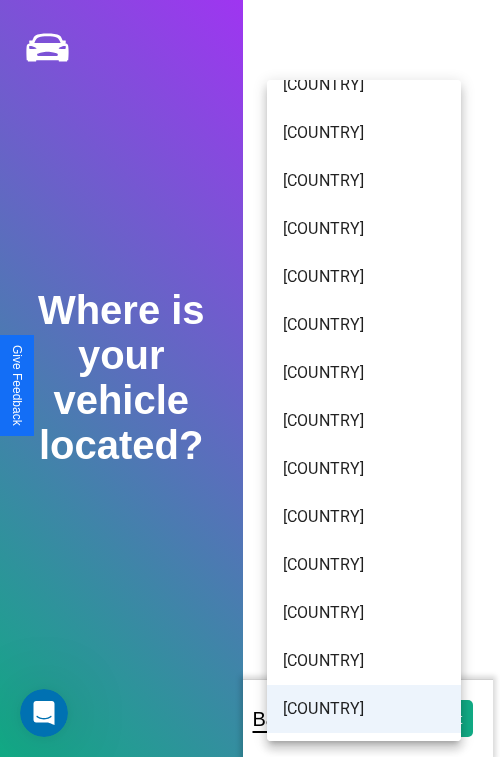 click on "[COUNTRY]" at bounding box center [364, 709] 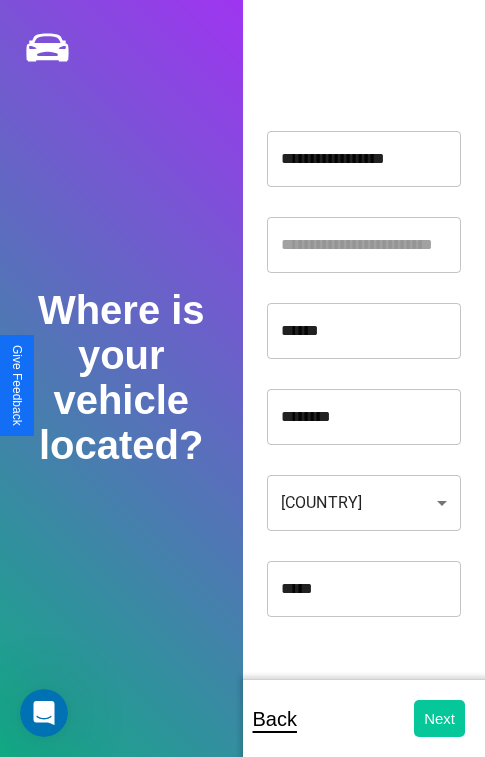 click on "Next" at bounding box center [439, 718] 